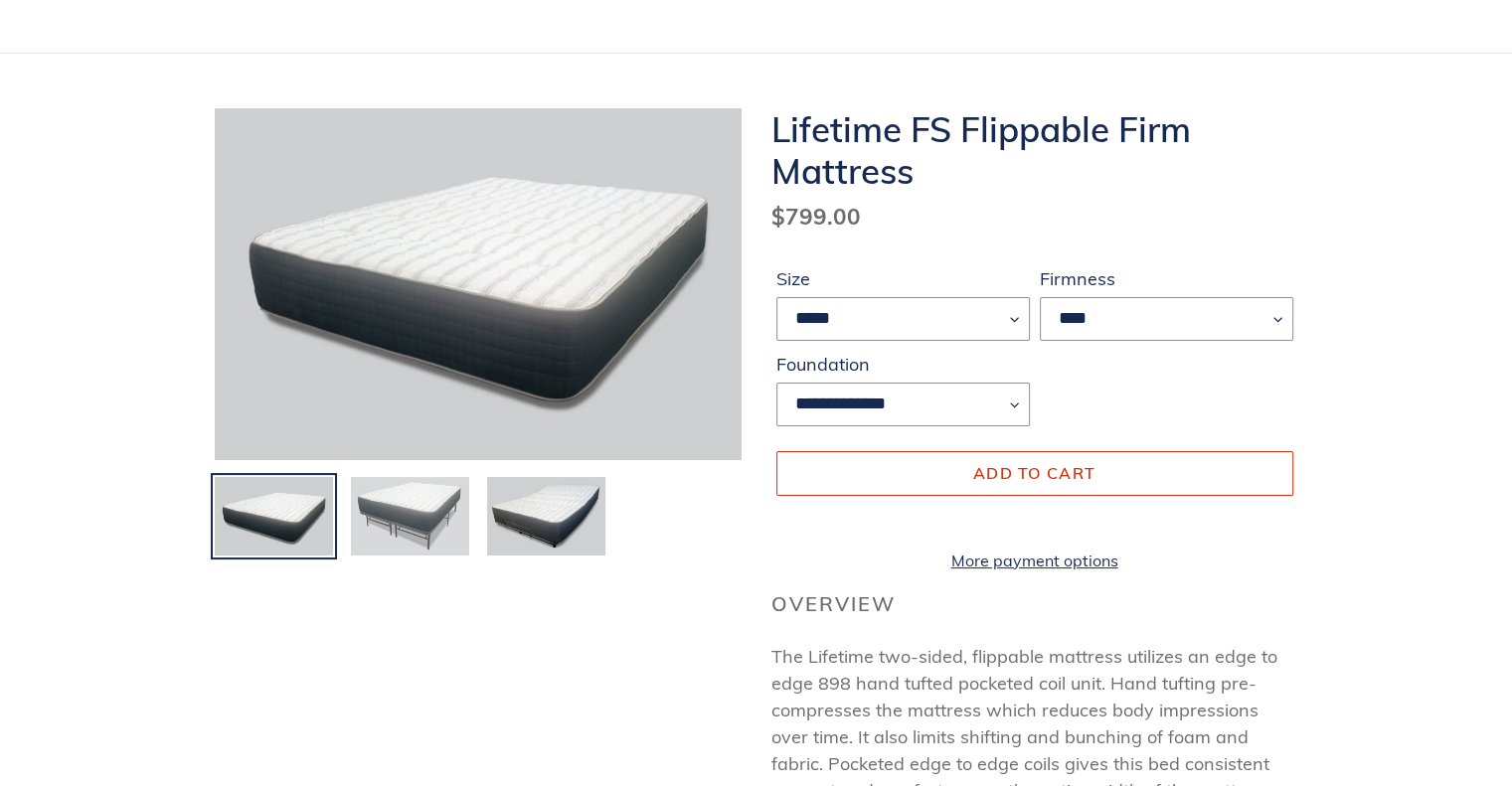scroll, scrollTop: 199, scrollLeft: 0, axis: vertical 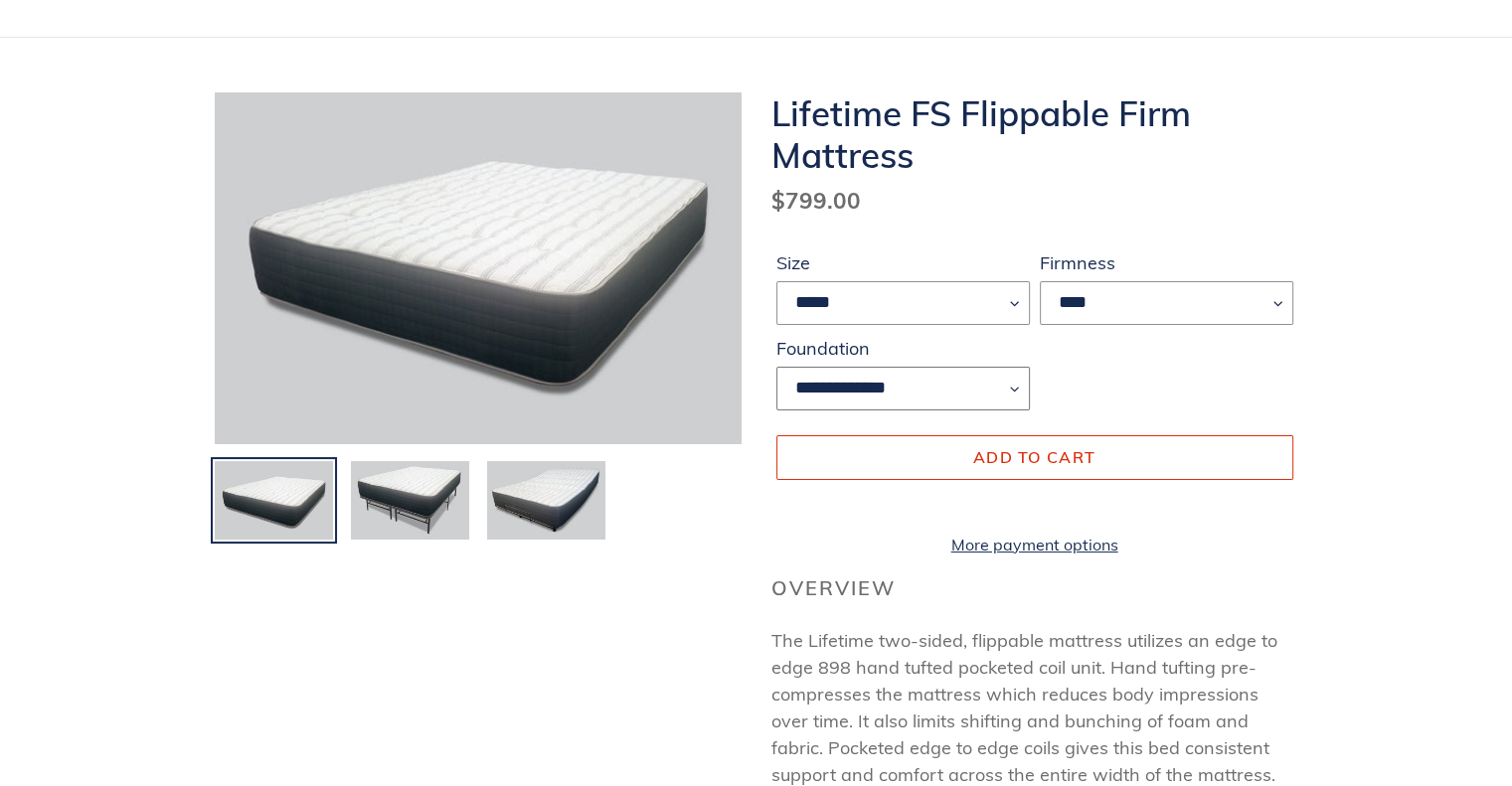 click on "**********" at bounding box center [903, 389] 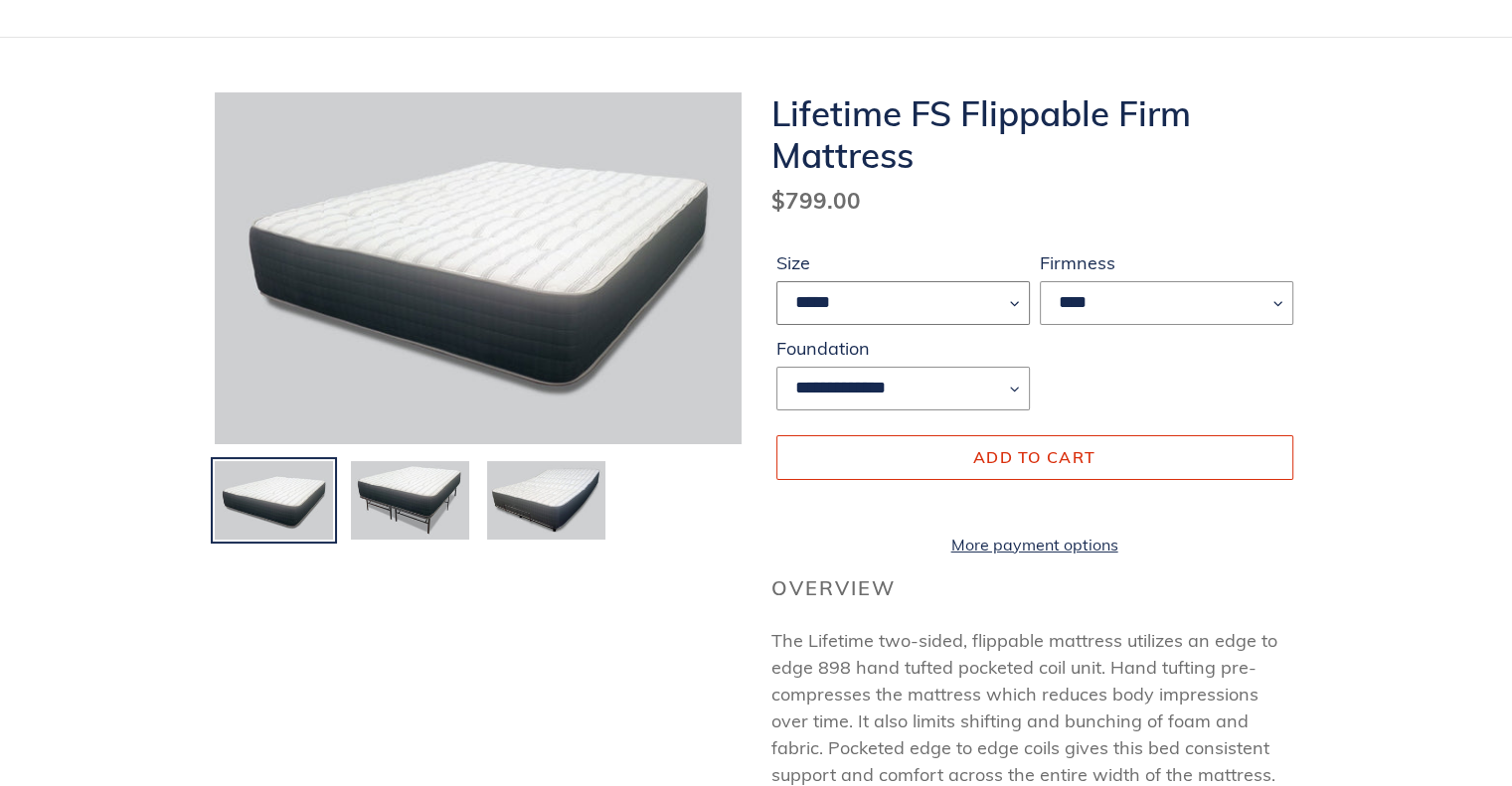 click on "***** ****" at bounding box center (903, 303) 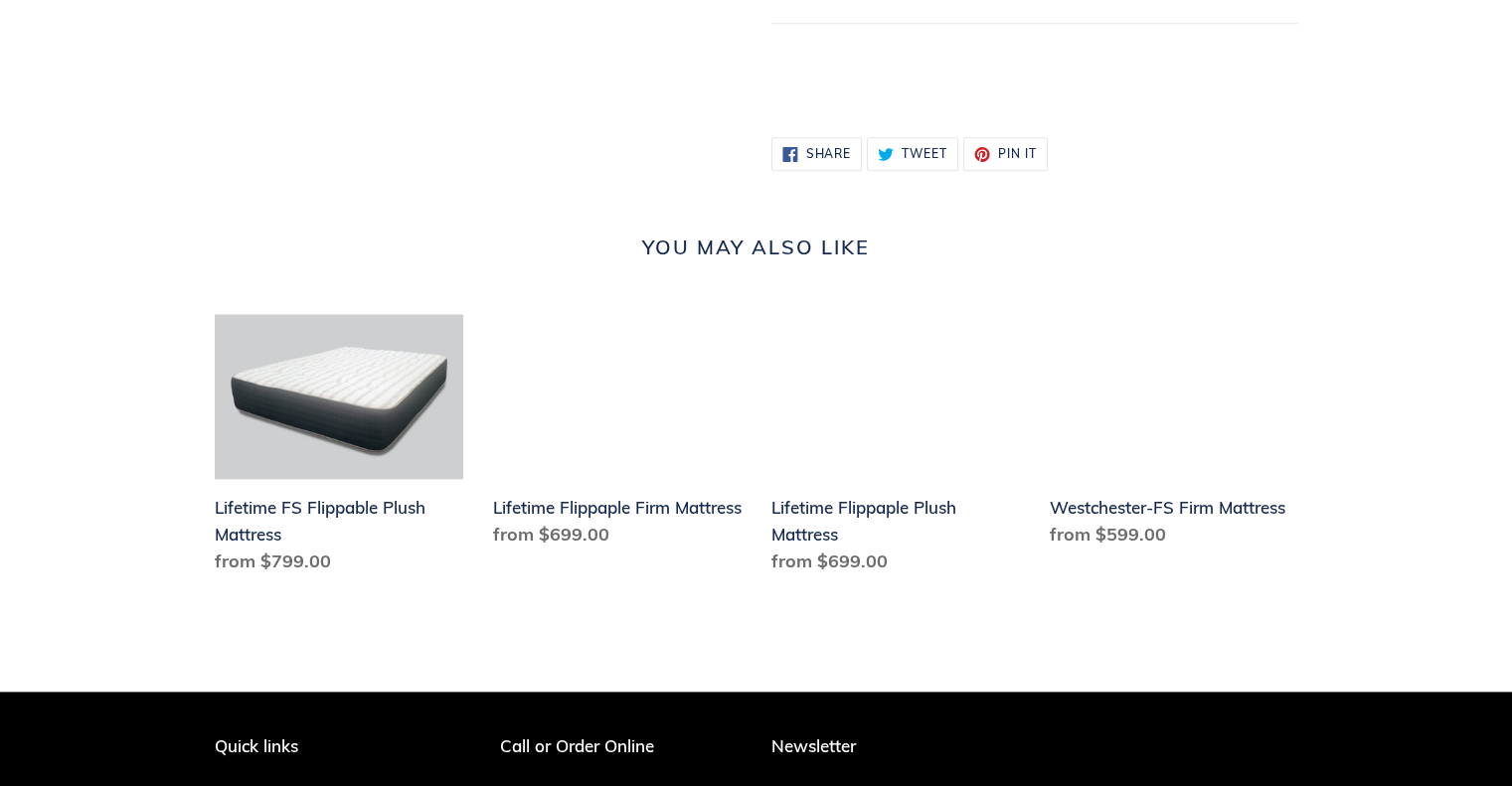 scroll, scrollTop: 2285, scrollLeft: 0, axis: vertical 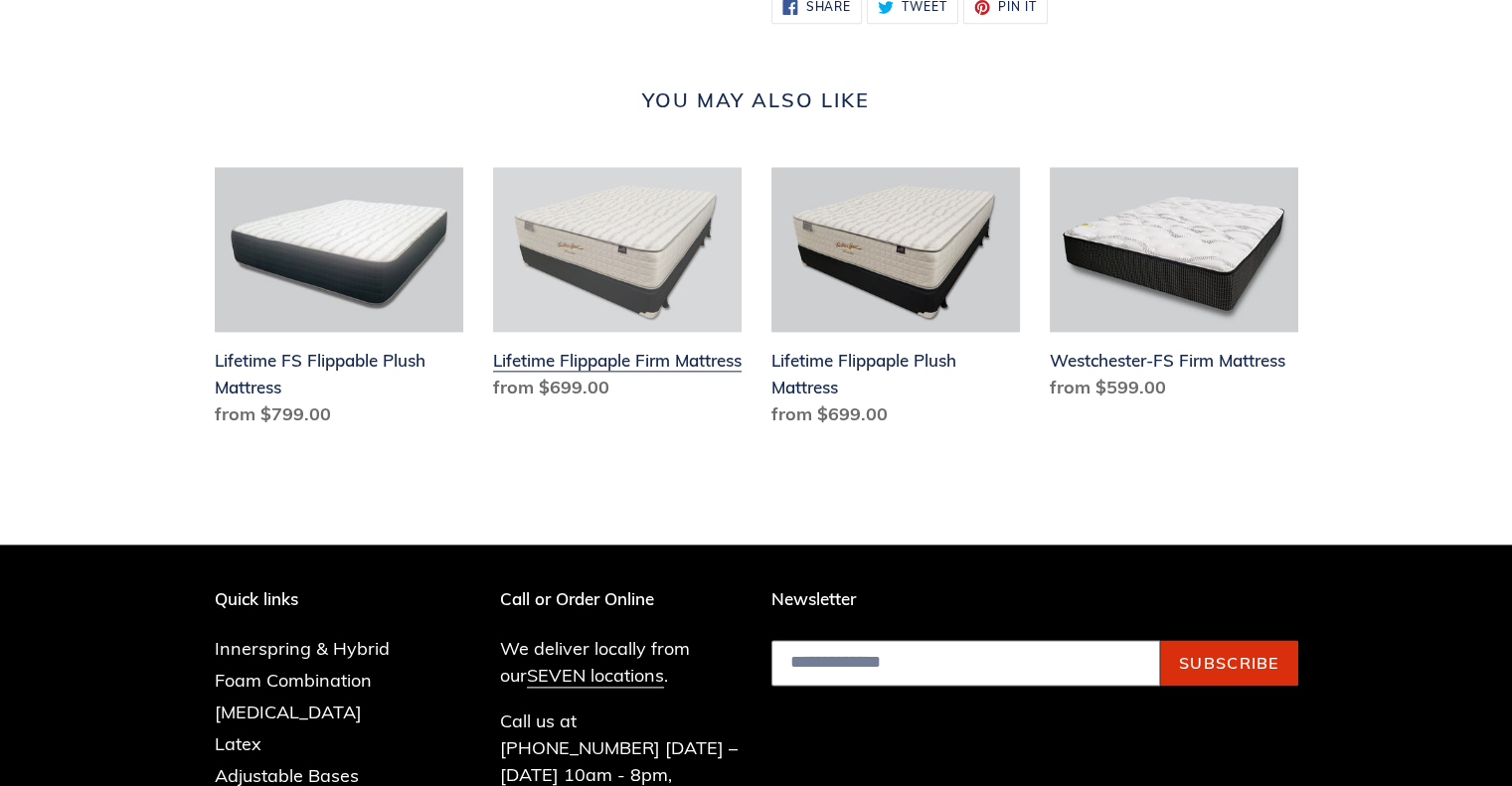click on "Lifetime Flippaple Firm Mattress" at bounding box center [617, 288] 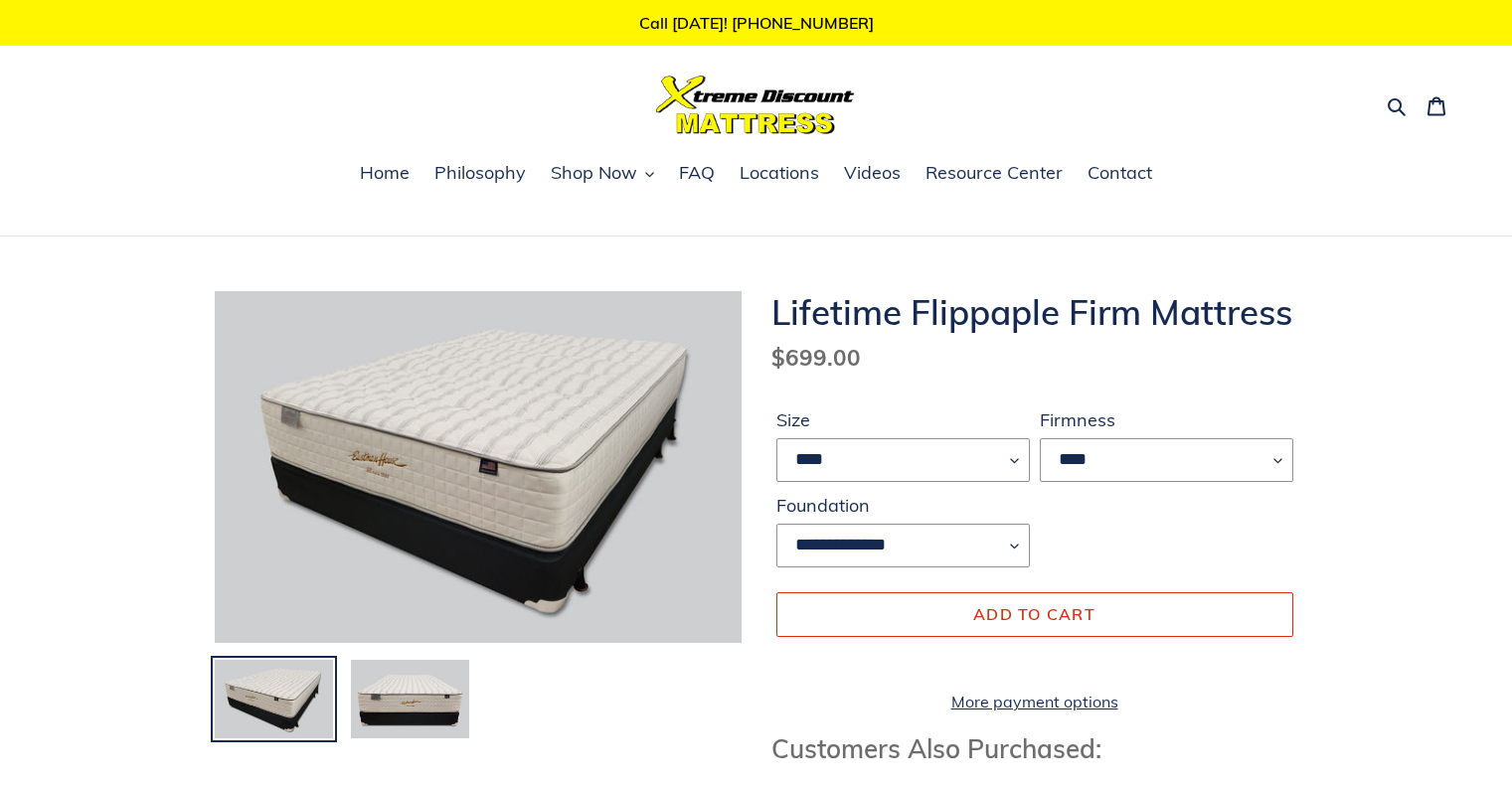 scroll, scrollTop: 0, scrollLeft: 0, axis: both 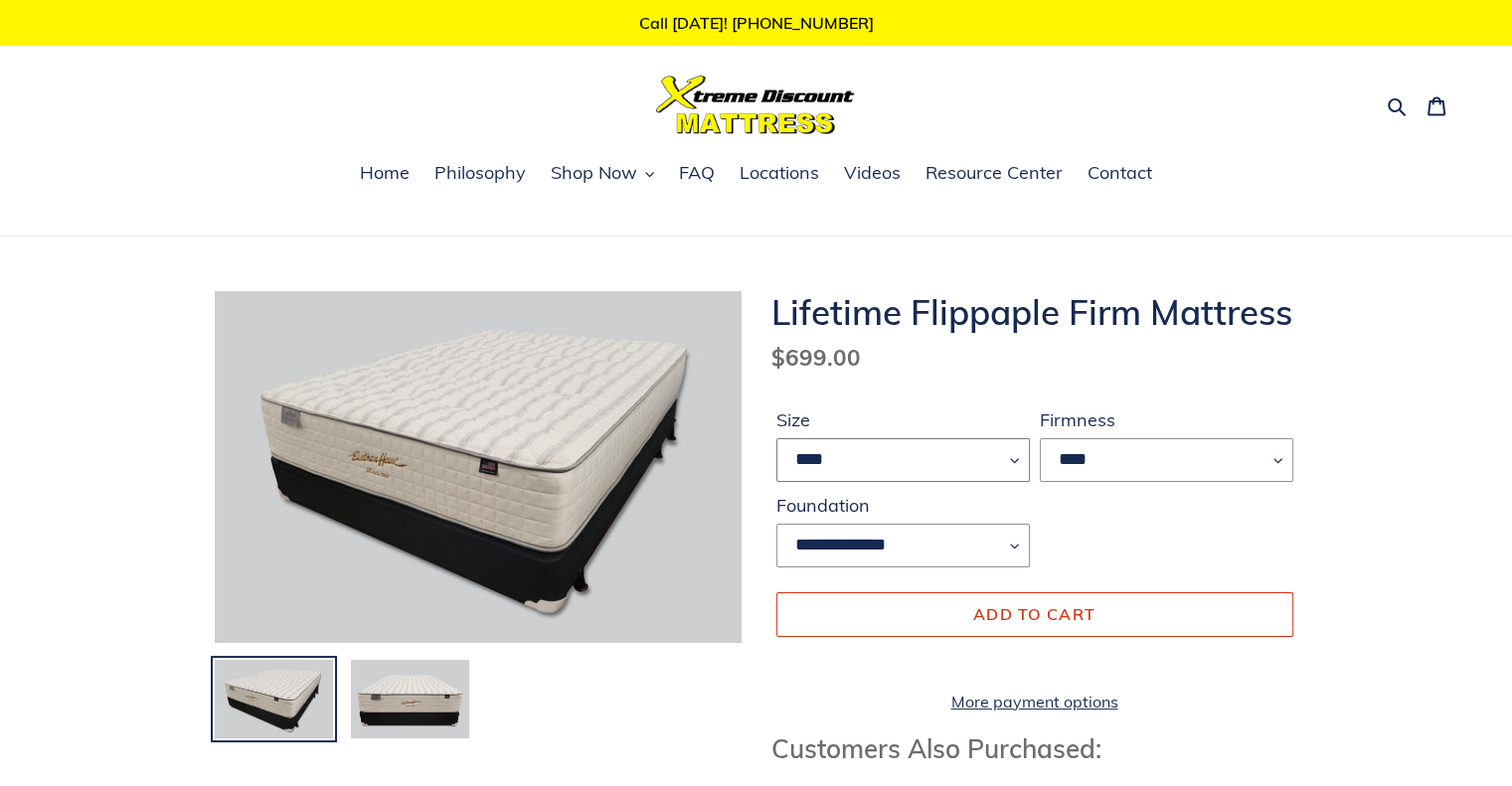 click on "**** ******* **** ***** ****" at bounding box center [903, 460] 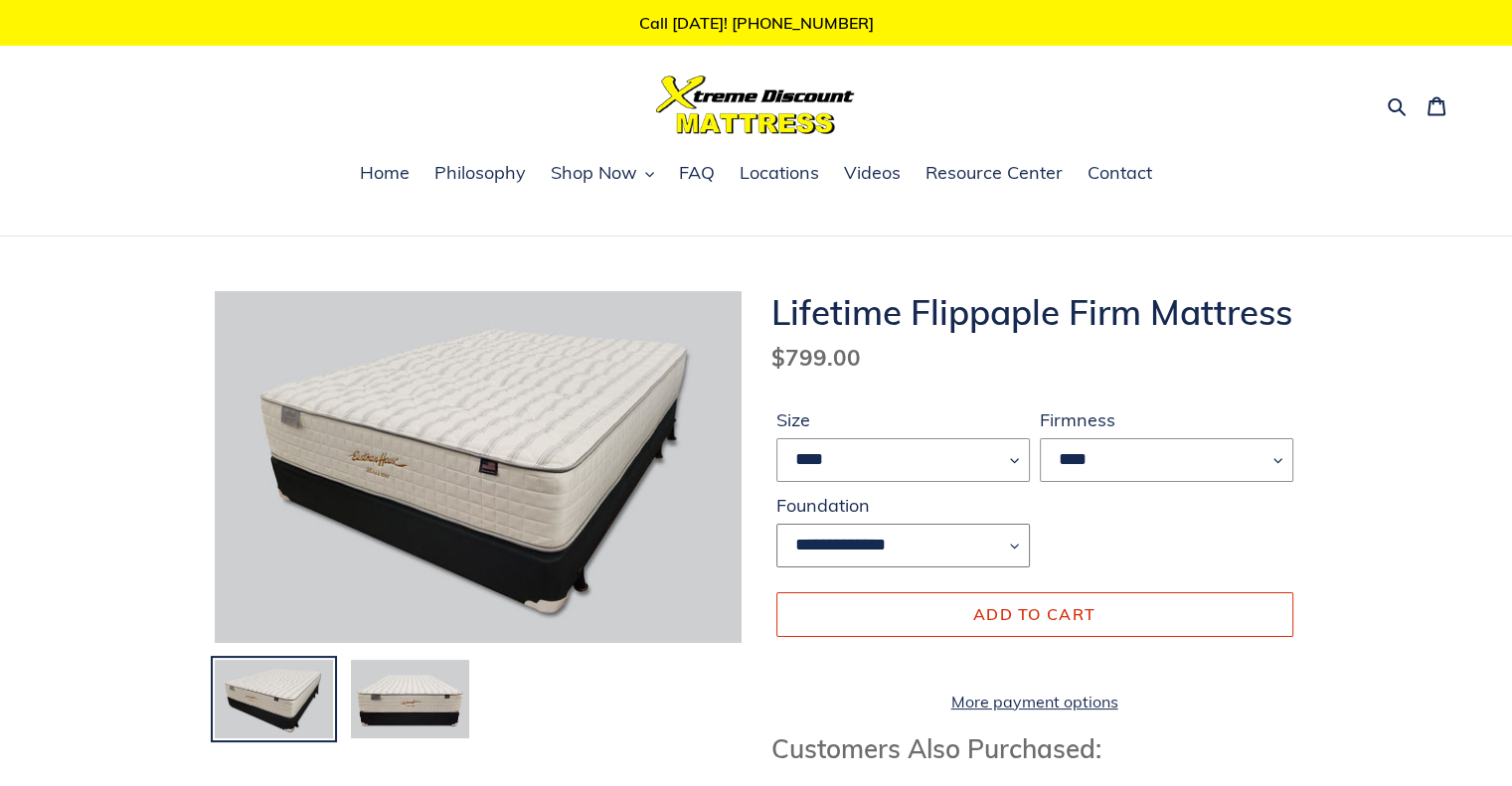 click on "**********" at bounding box center (903, 546) 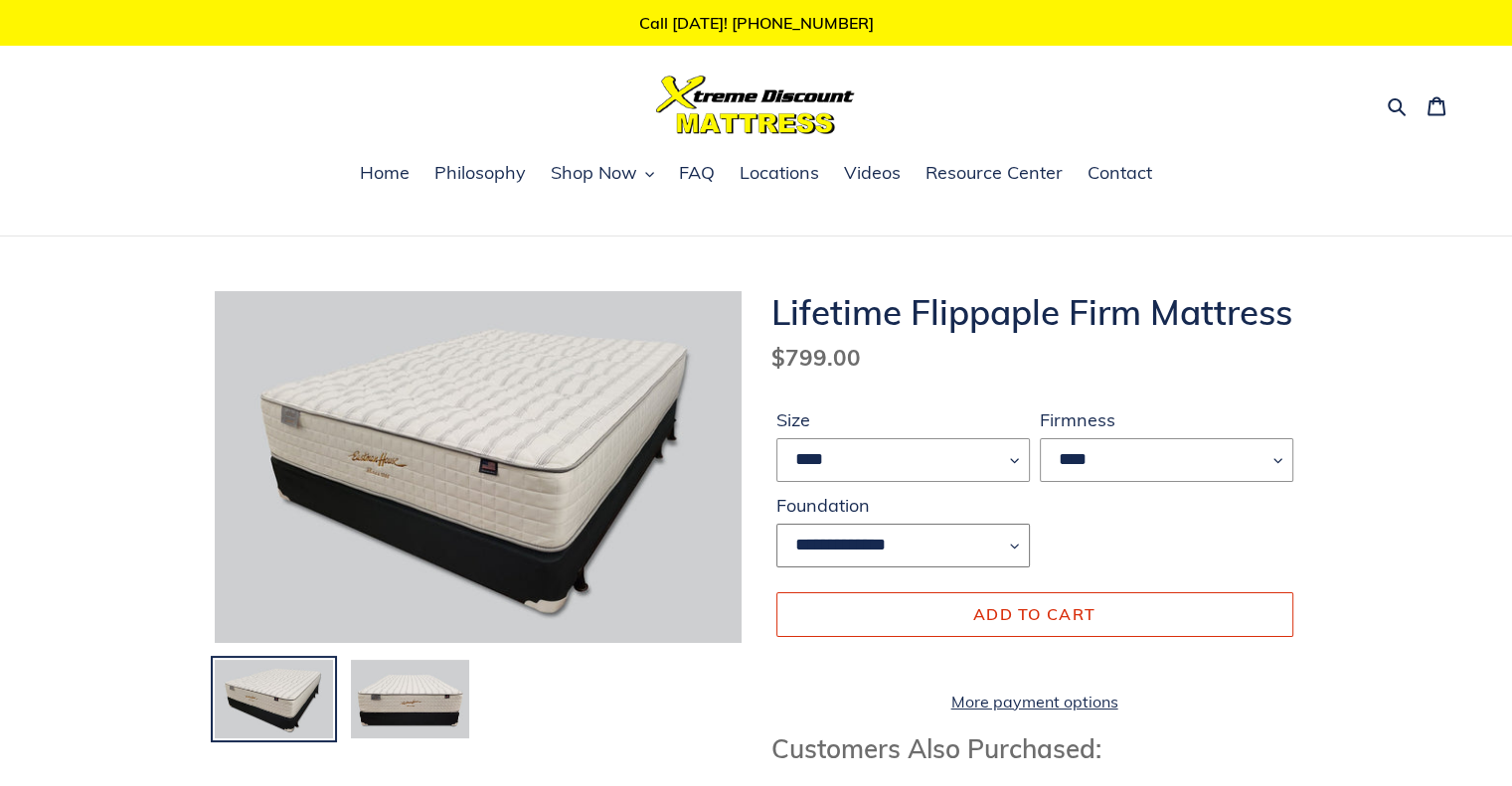 select on "**********" 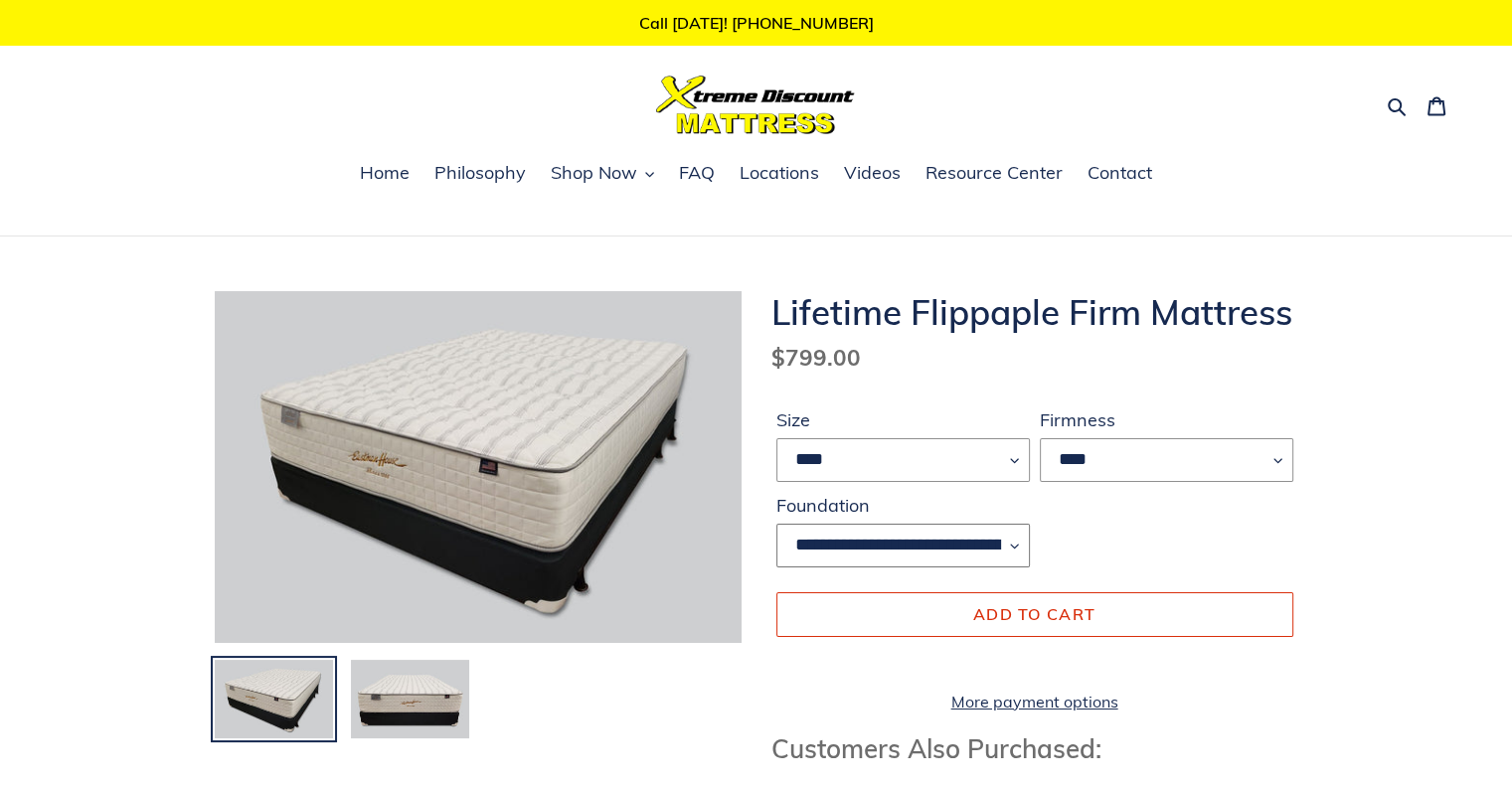 click on "**********" at bounding box center (903, 546) 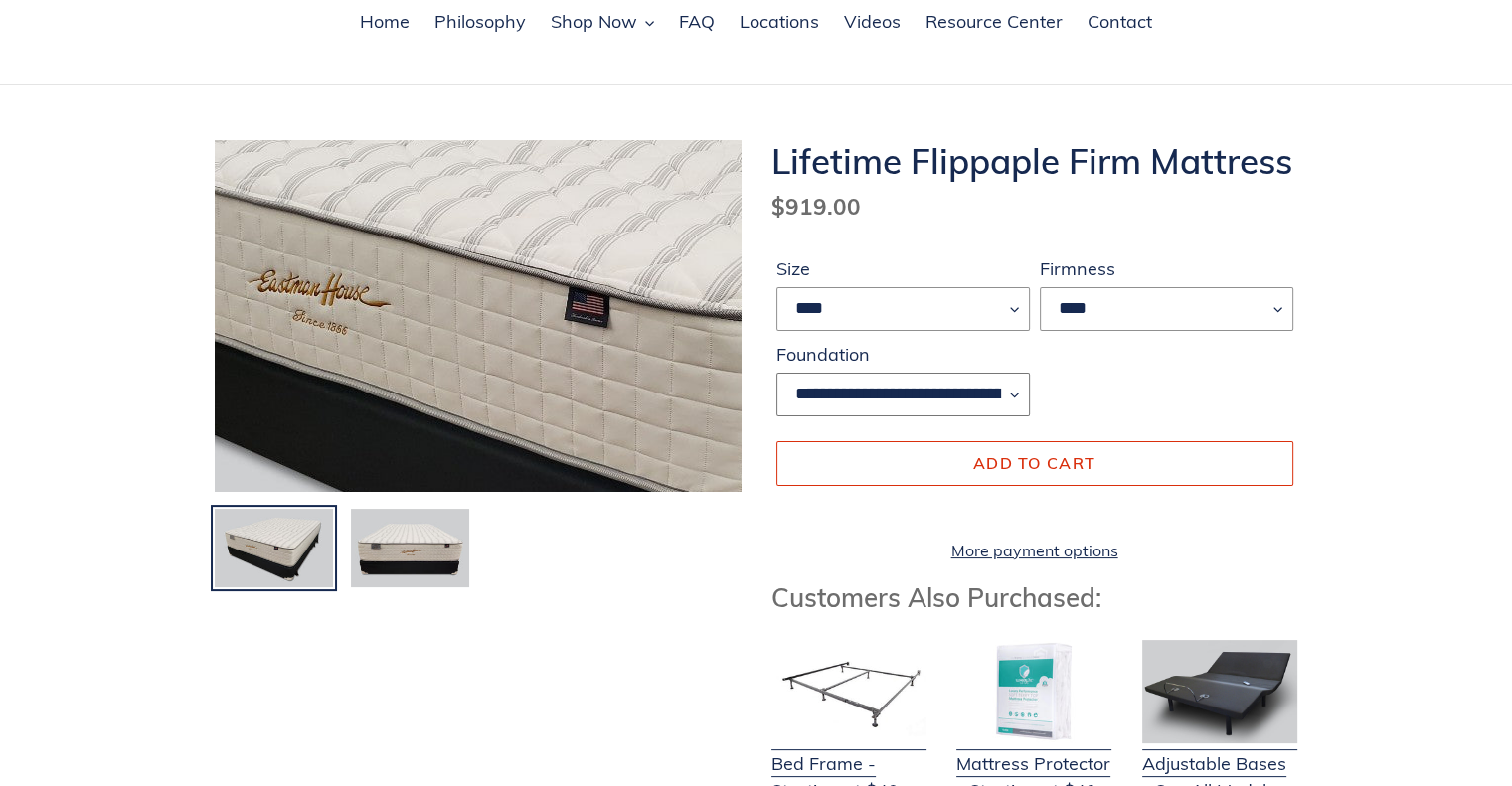 scroll, scrollTop: 199, scrollLeft: 0, axis: vertical 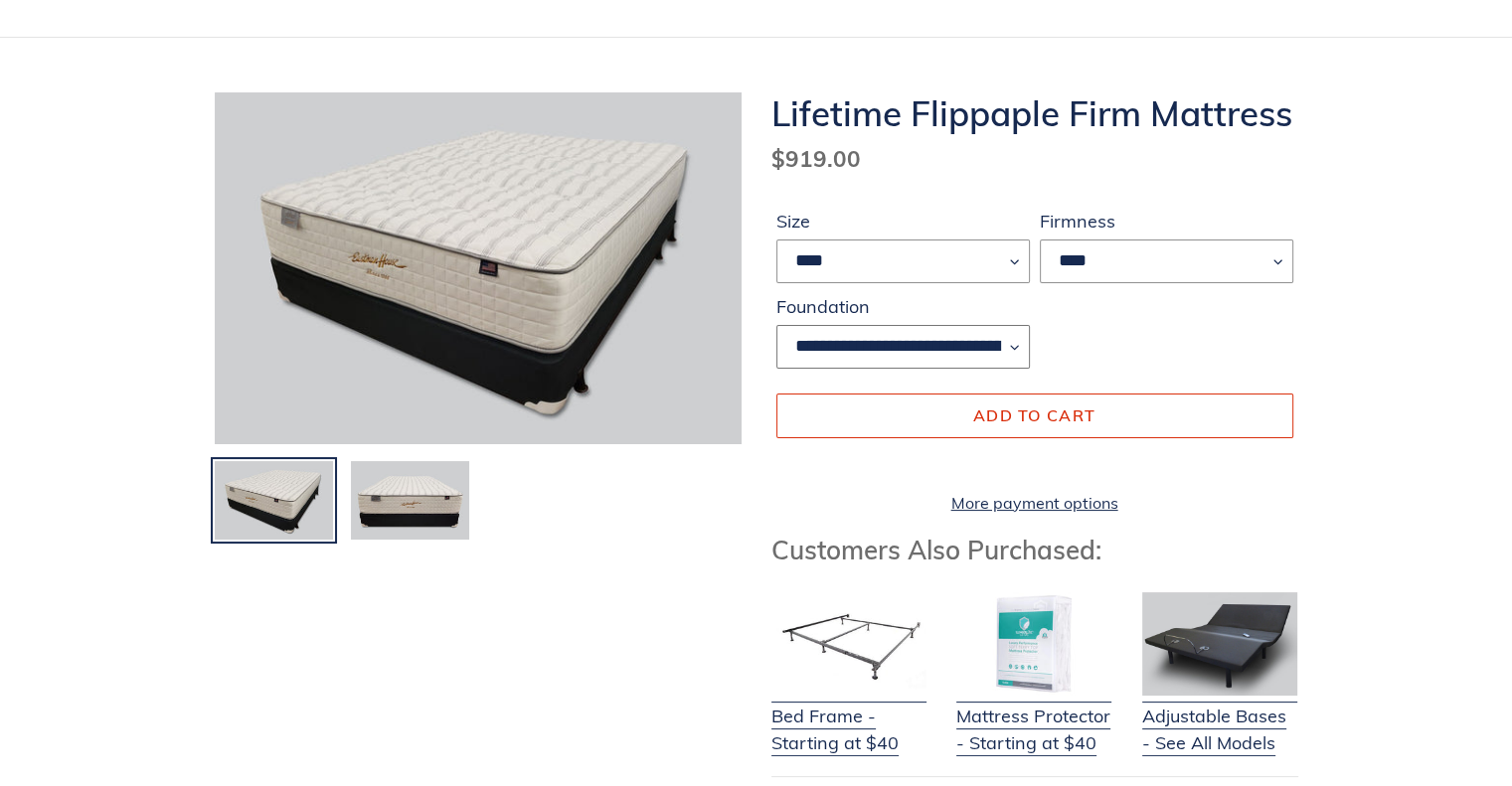click on "**********" at bounding box center (903, 347) 